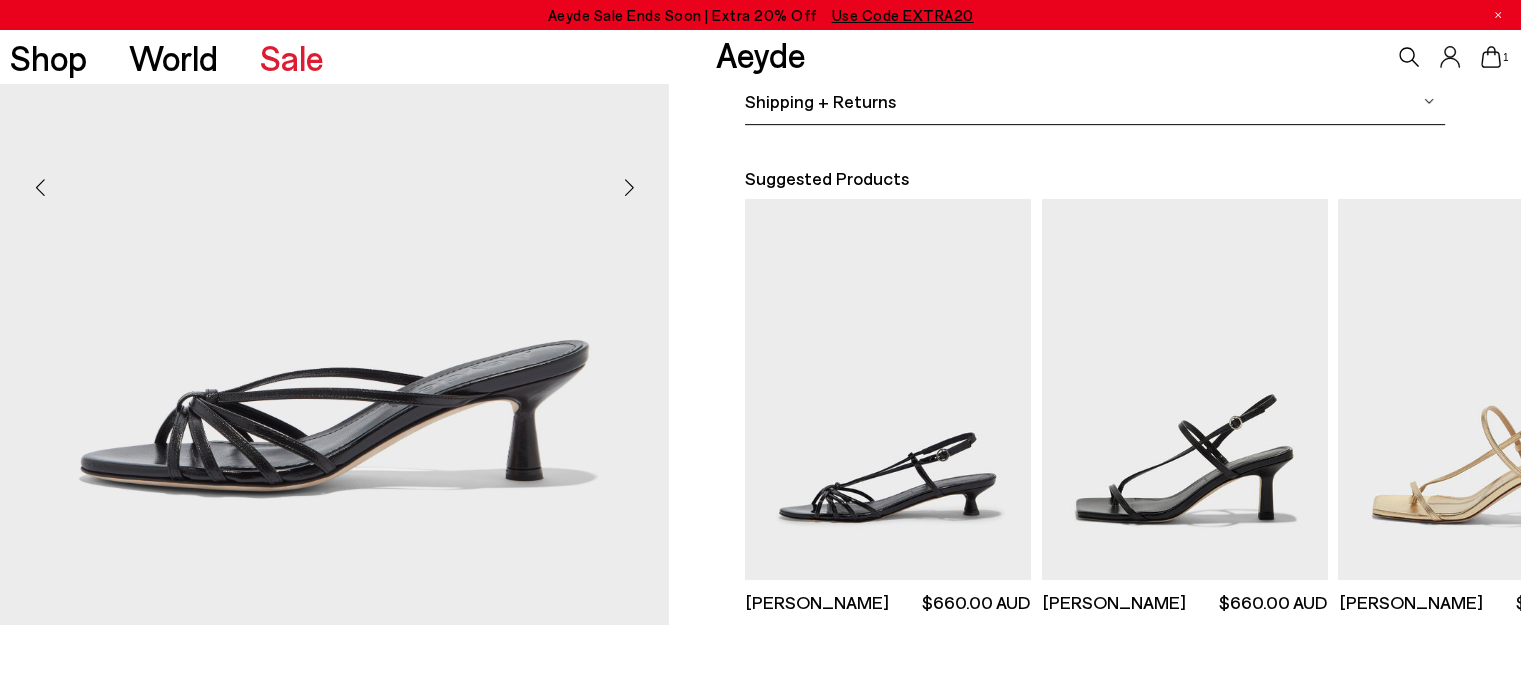 scroll, scrollTop: 500, scrollLeft: 0, axis: vertical 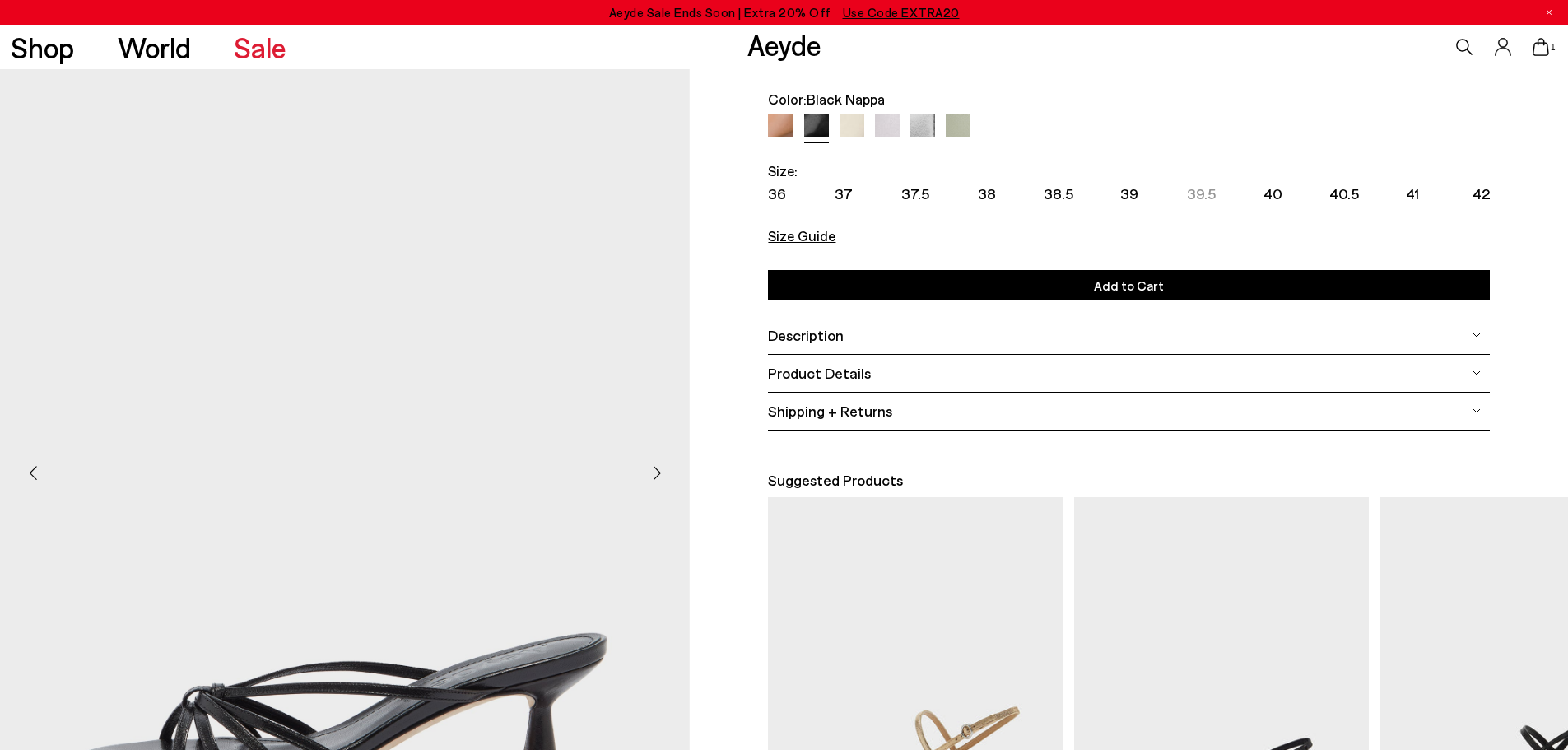 click on "Size Guide" at bounding box center (802, 235) 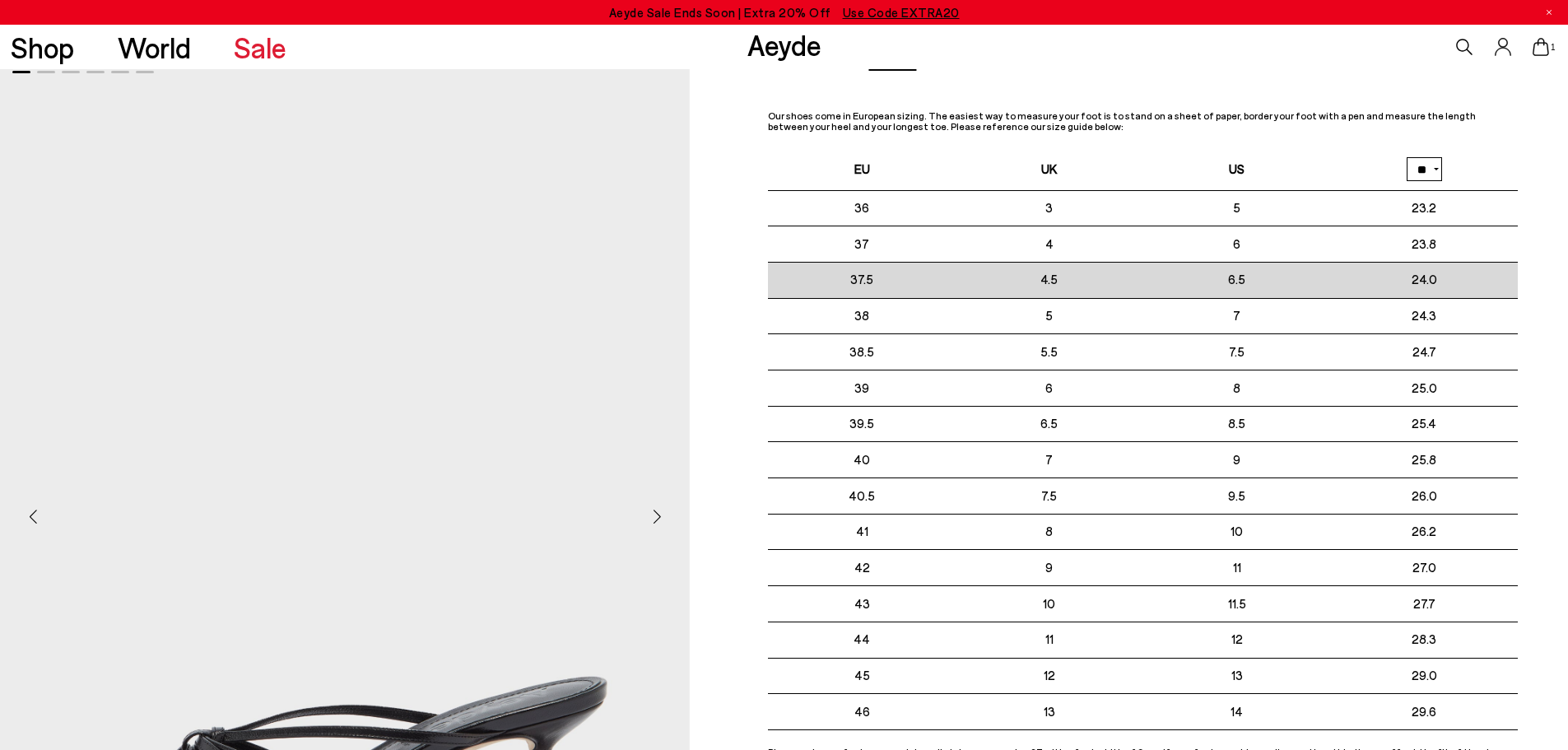 scroll, scrollTop: 0, scrollLeft: 0, axis: both 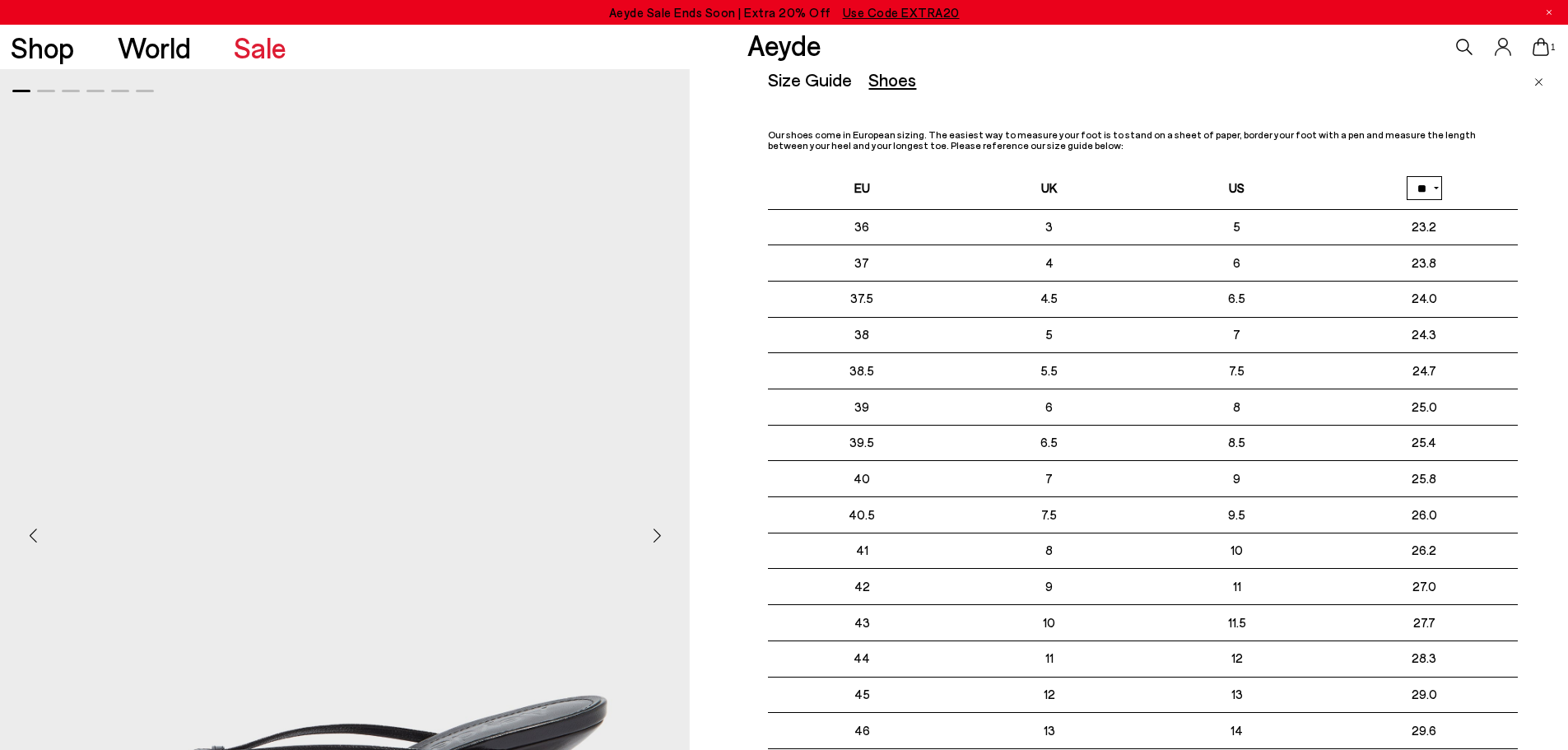 click on "Size Guide
Shoes
Belt
Our shoes come in European sizing. The easiest way to measure your foot is to stand on a sheet of paper, border your foot with a pen and measure the length between your heel and your longest toe. Please reference our size guide below:
EU
UK US
** **" at bounding box center (1168, 444) 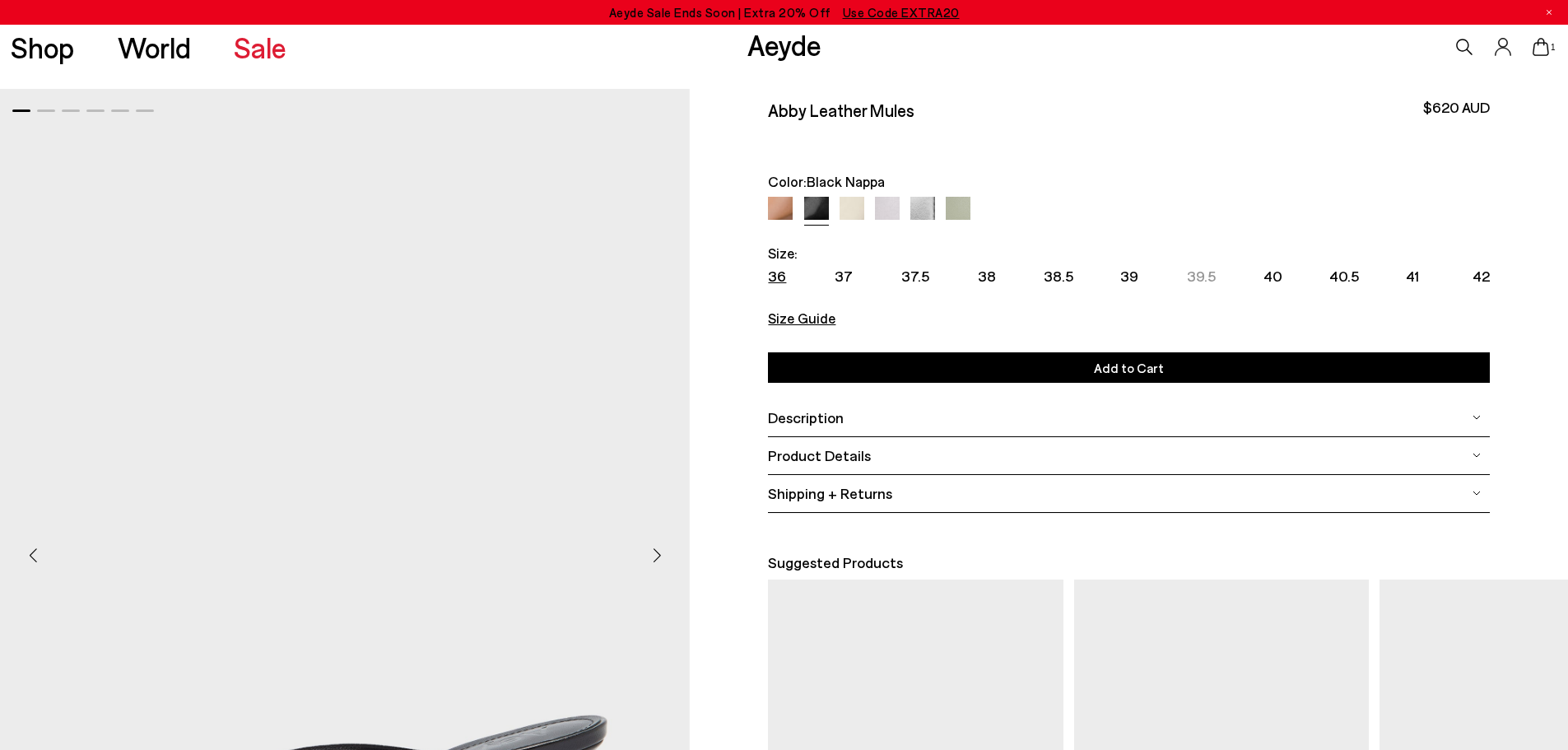click on "36" at bounding box center (777, 276) 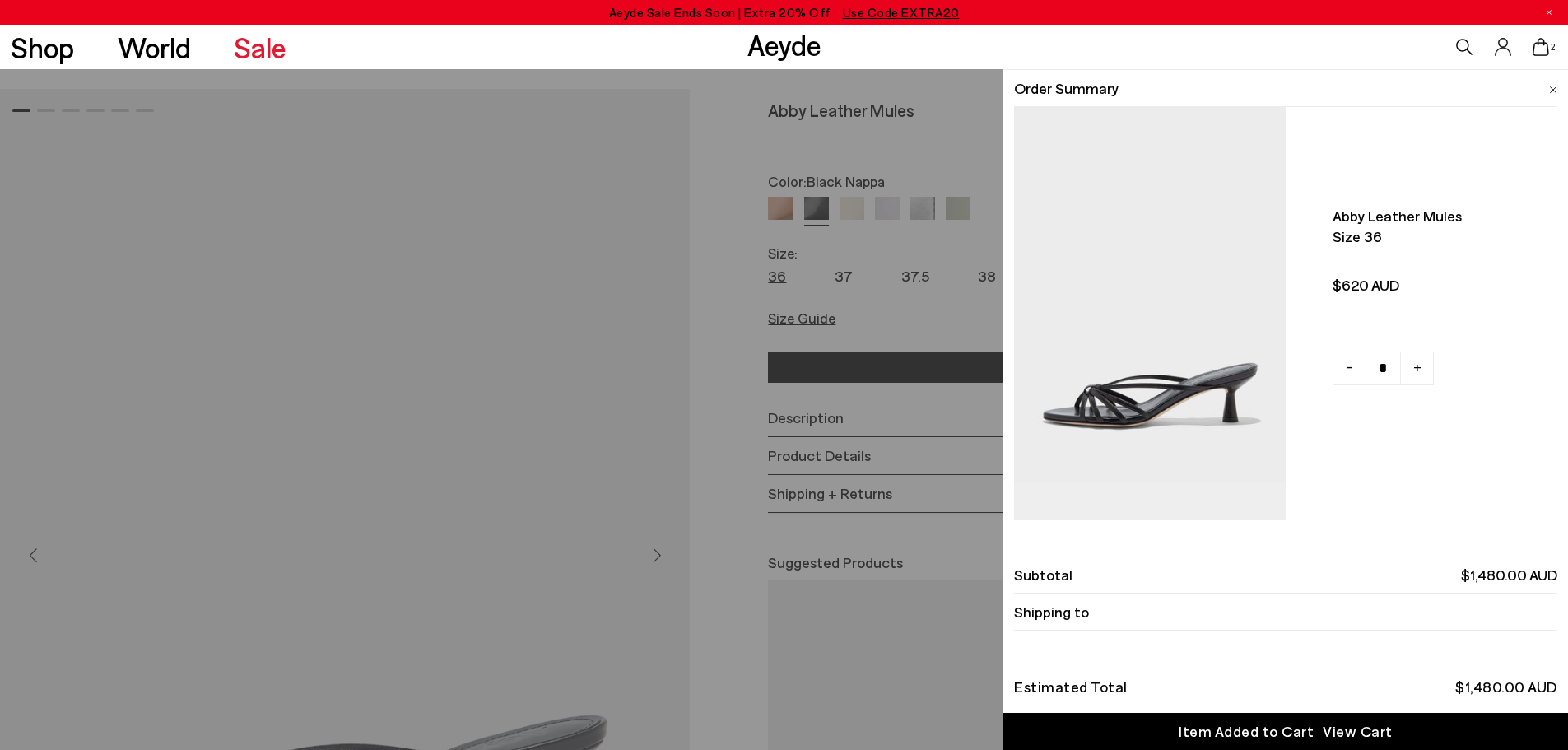 click on "-" at bounding box center [1349, 368] 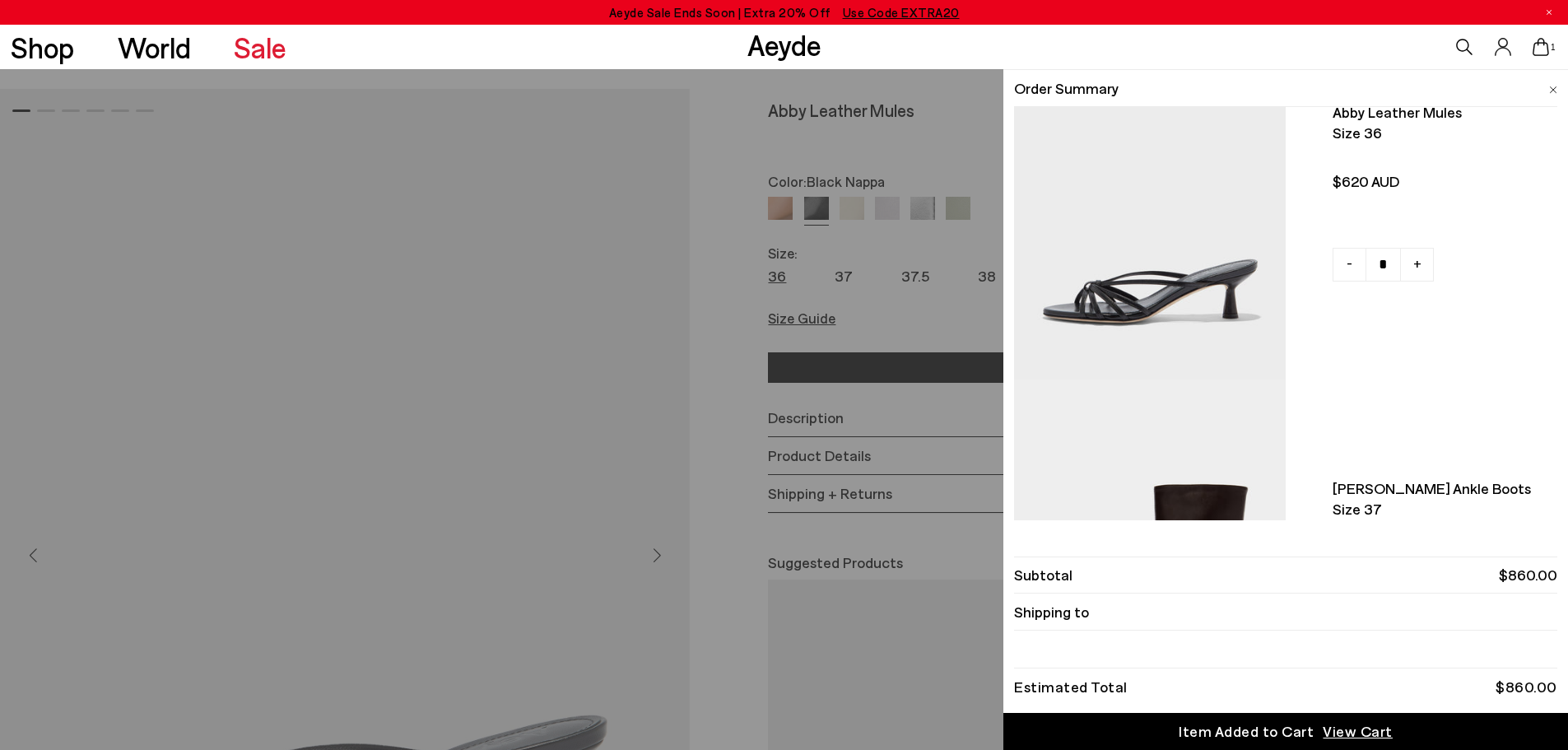 scroll, scrollTop: 0, scrollLeft: 0, axis: both 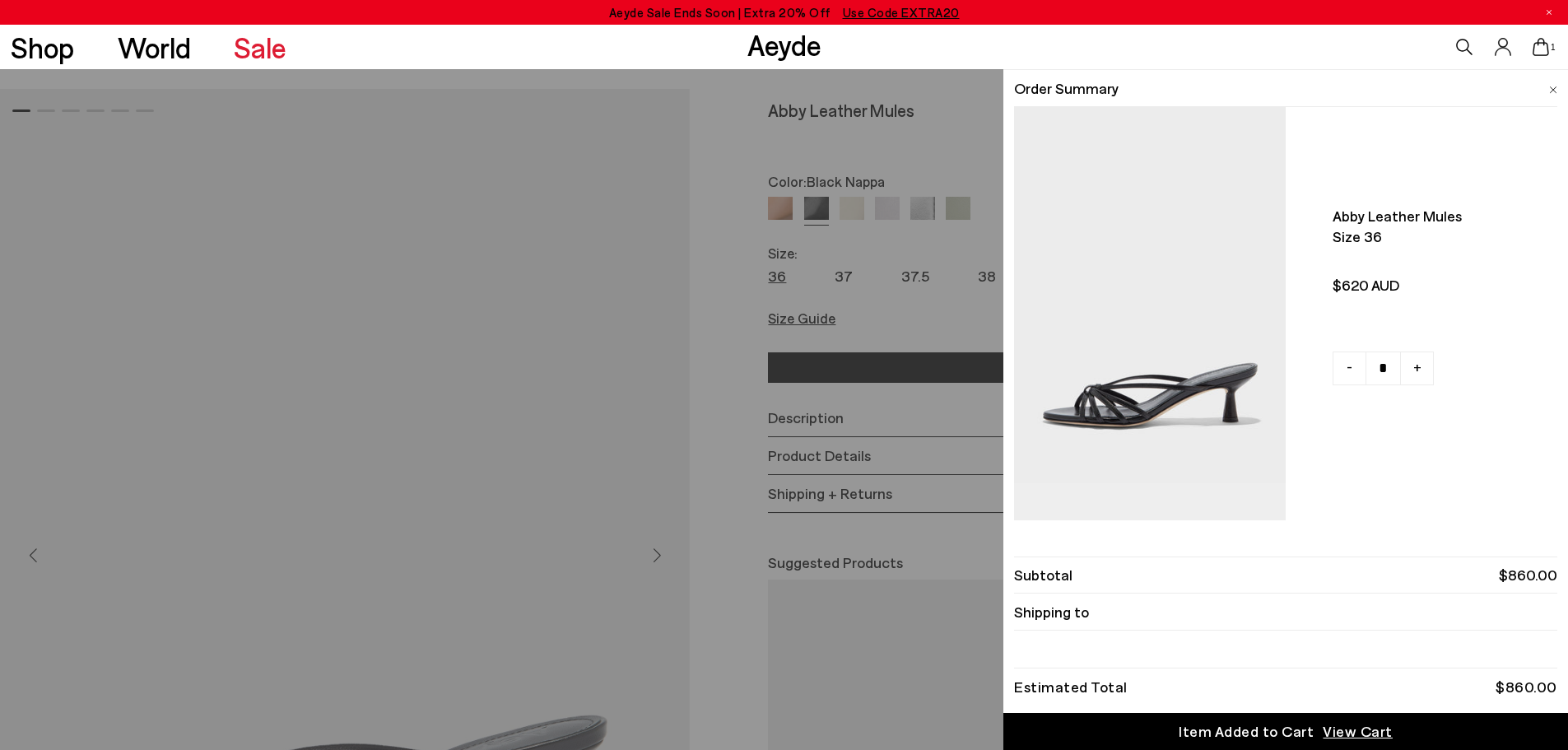 click on "+" at bounding box center (1417, 367) 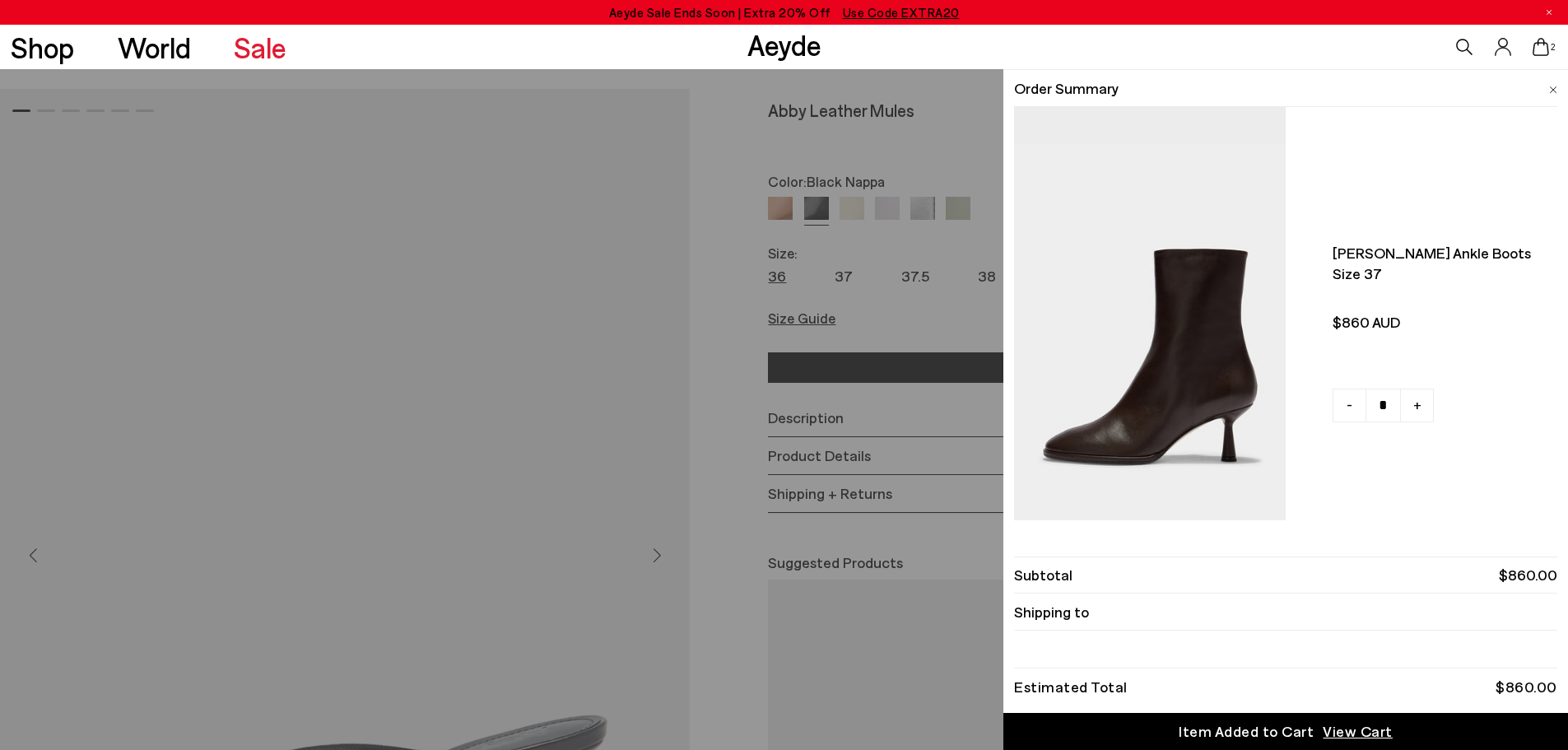 scroll, scrollTop: 346, scrollLeft: 0, axis: vertical 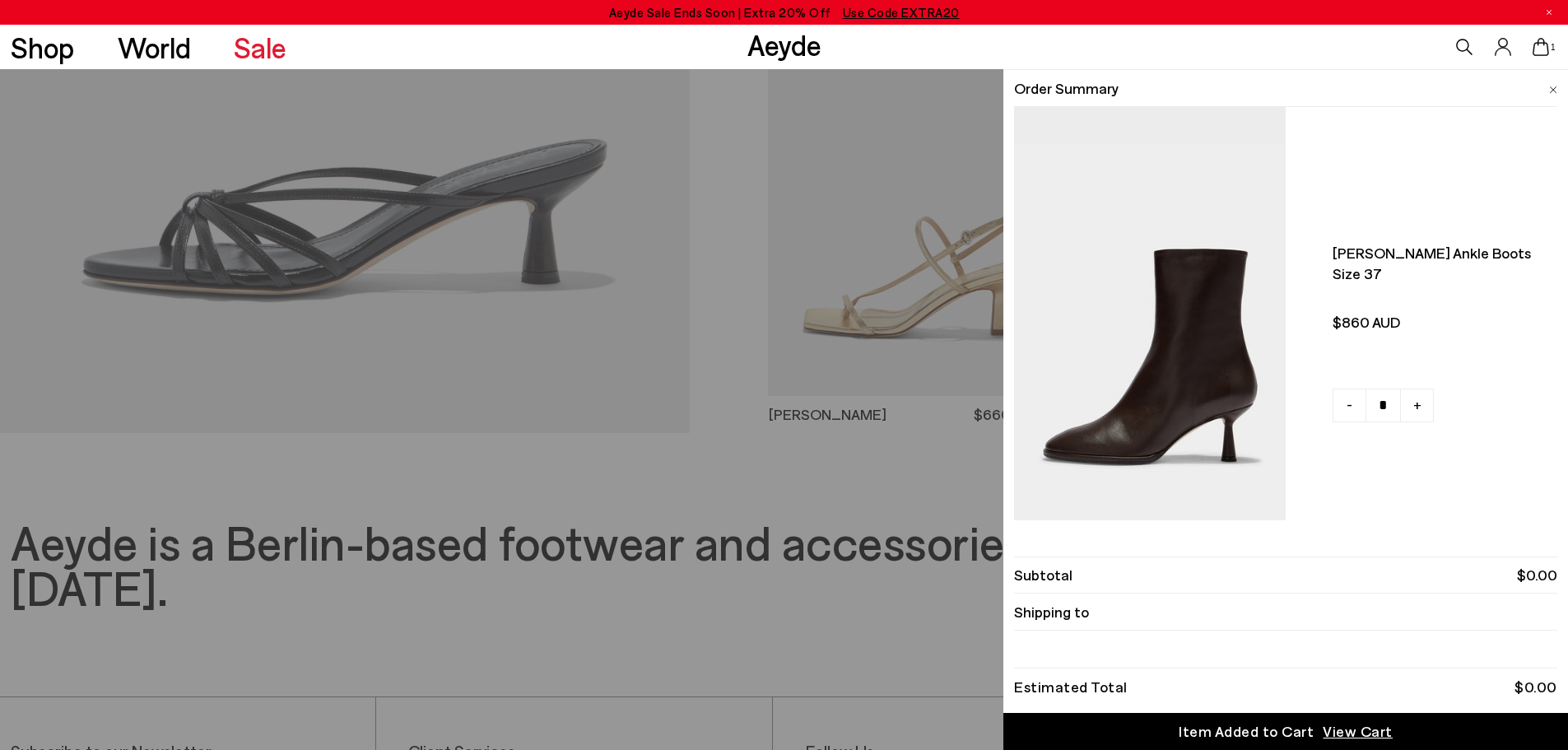 click on "View Cart" at bounding box center [1357, 731] 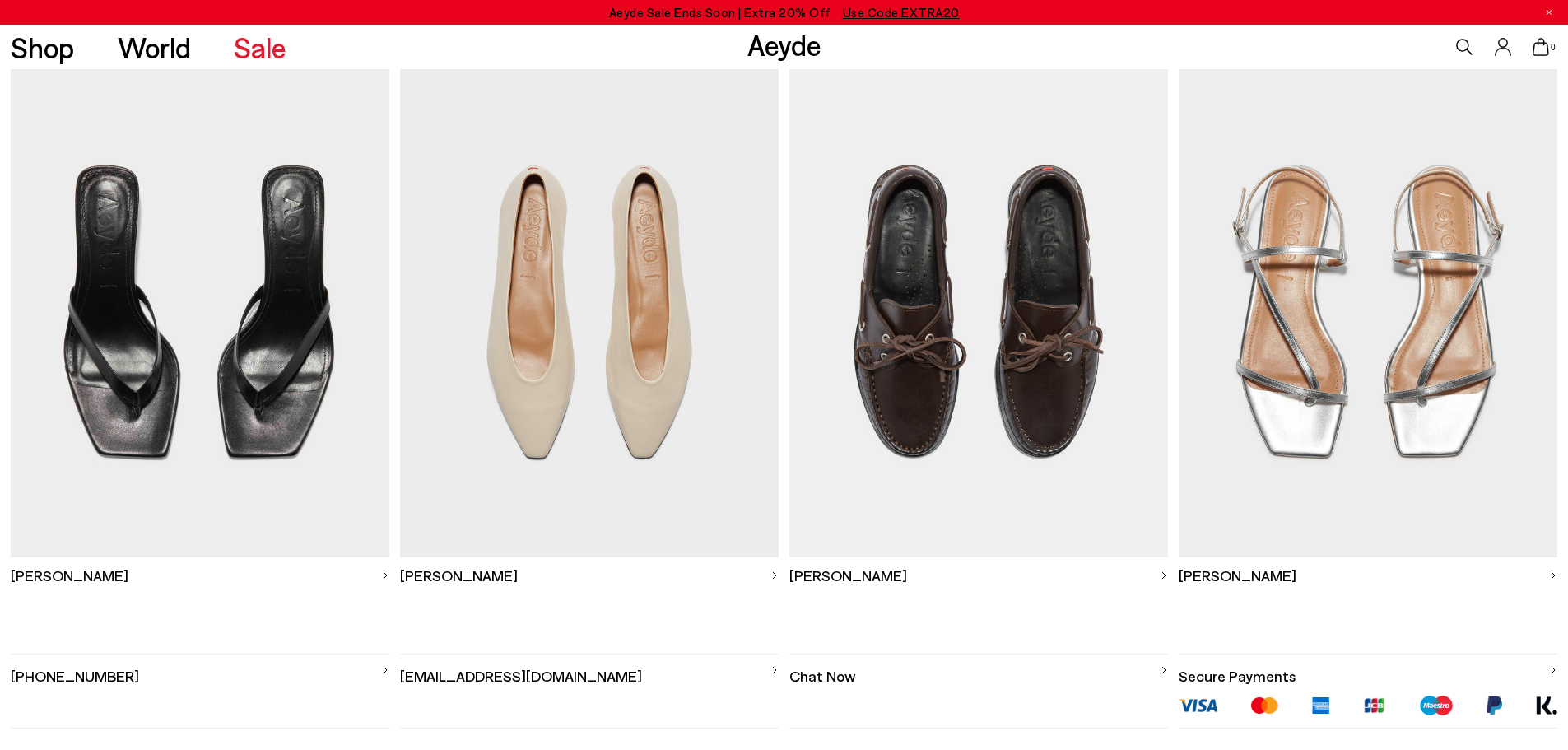 scroll, scrollTop: 247, scrollLeft: 0, axis: vertical 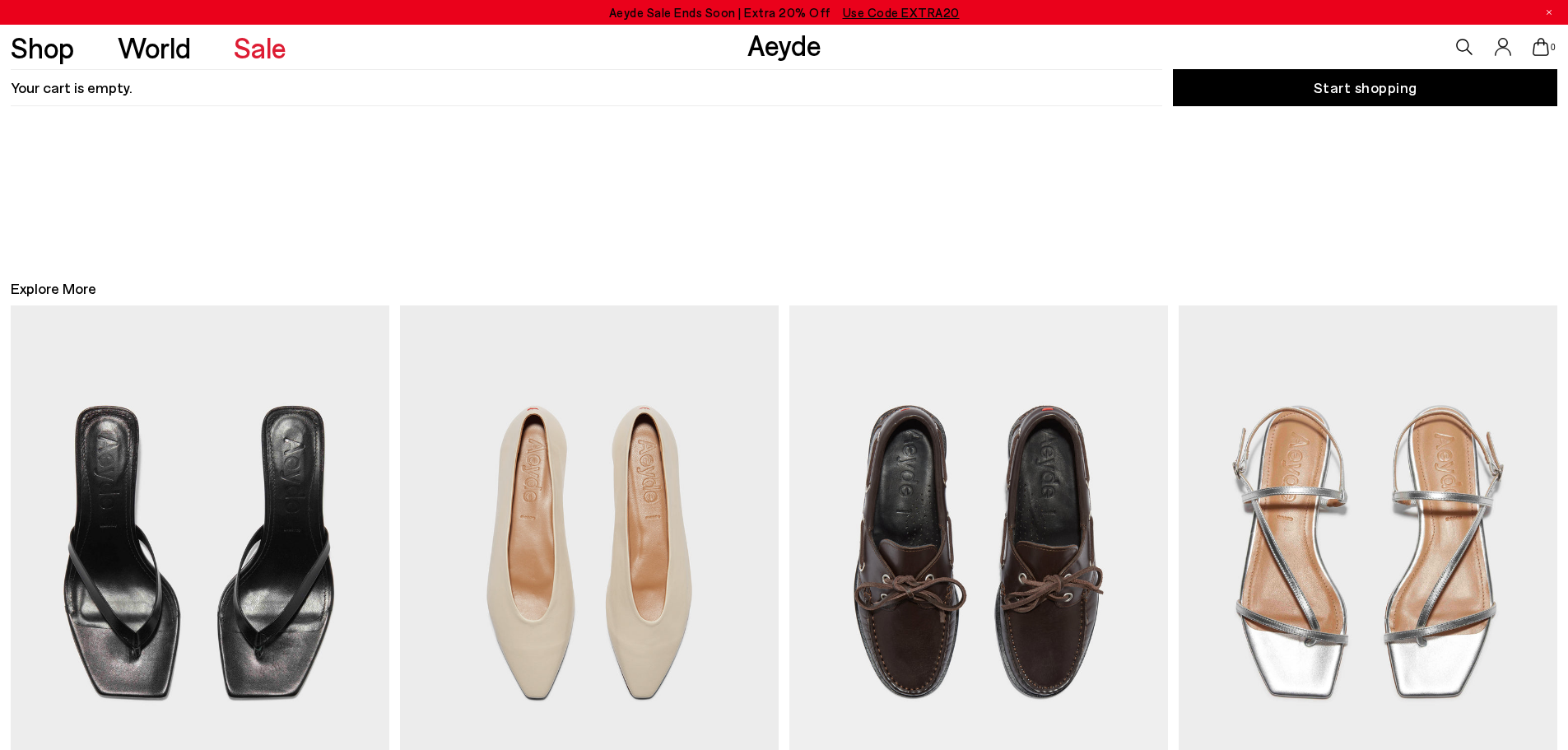 click 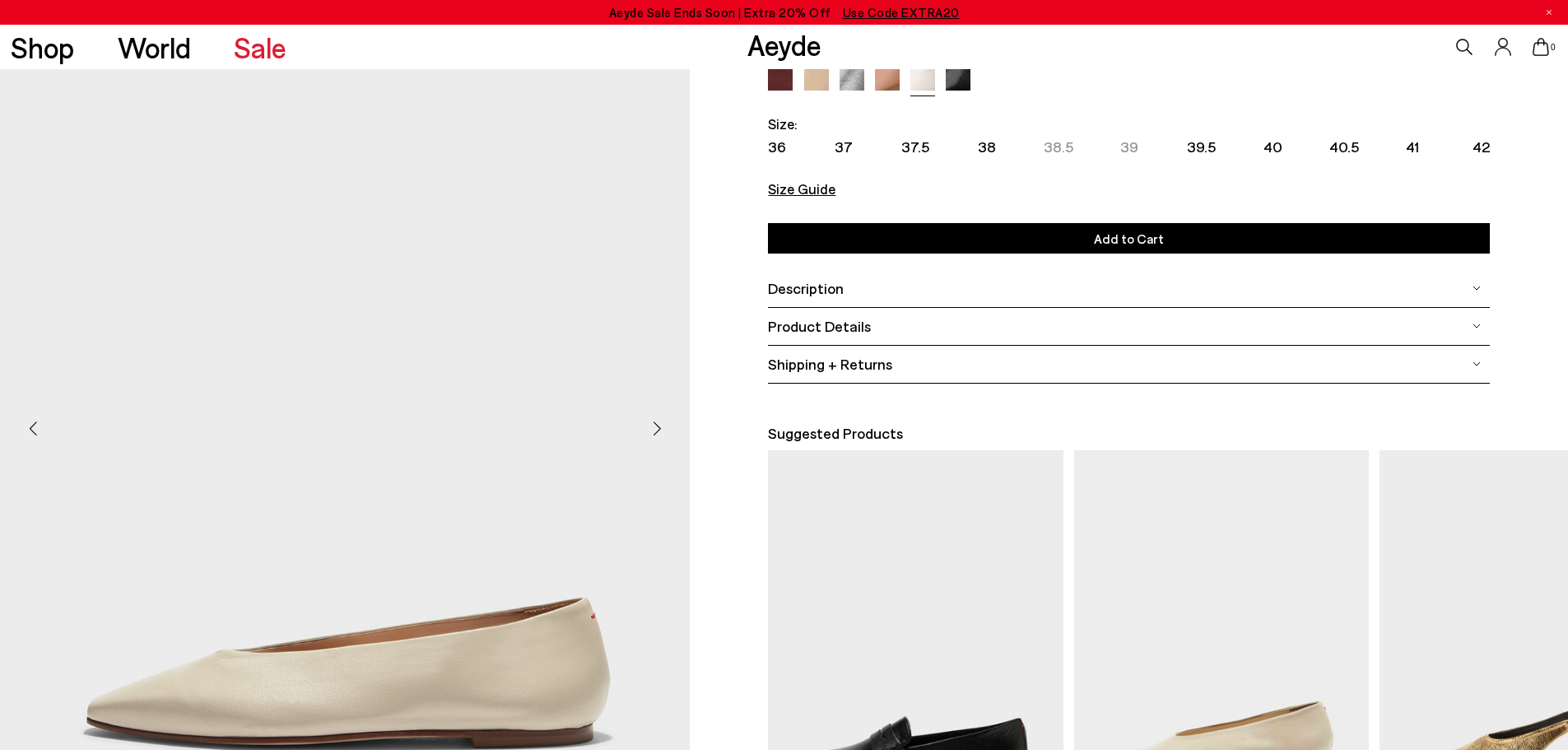 scroll, scrollTop: 82, scrollLeft: 0, axis: vertical 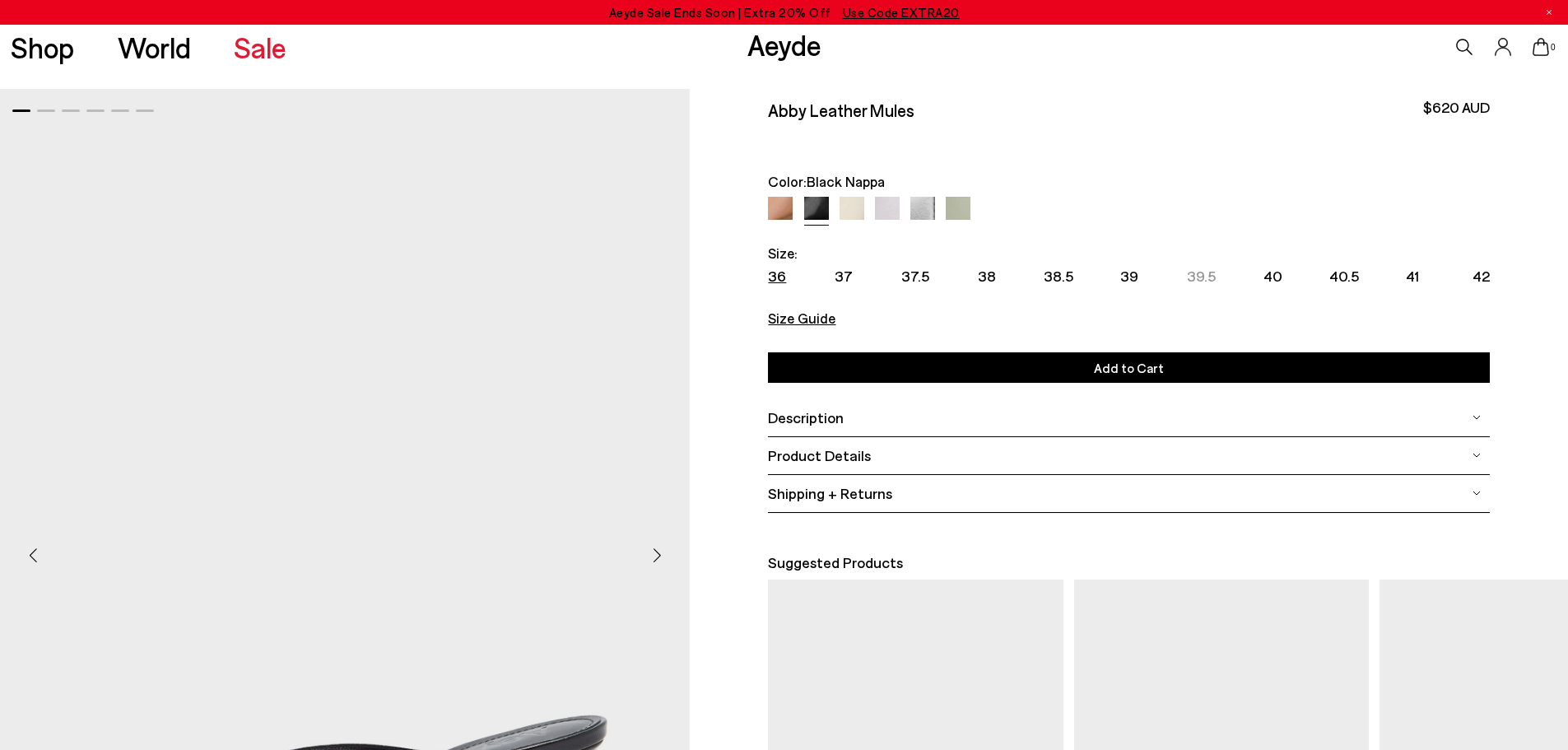 click on "36" at bounding box center (777, 276) 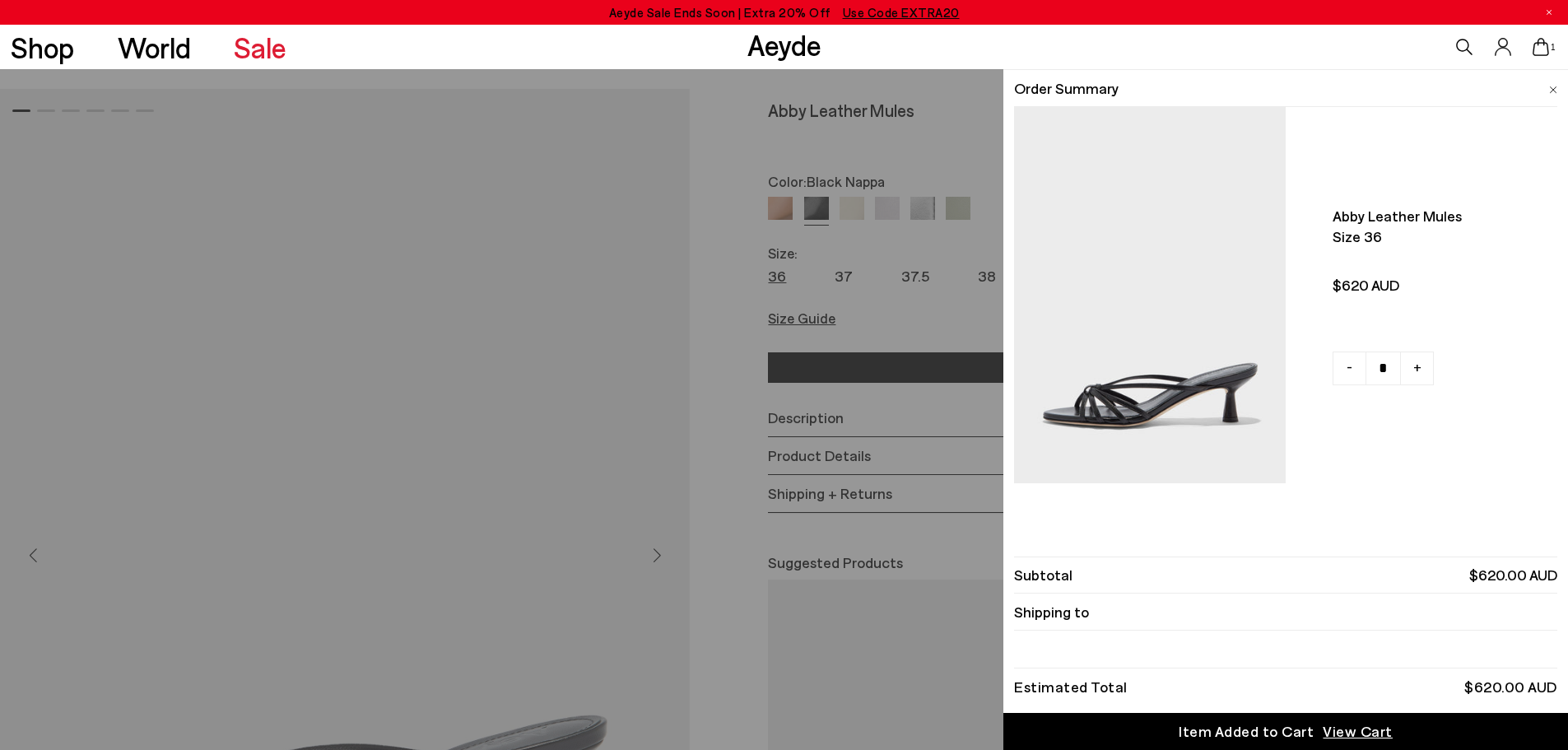 click on "Item Added to Cart" at bounding box center [1246, 731] 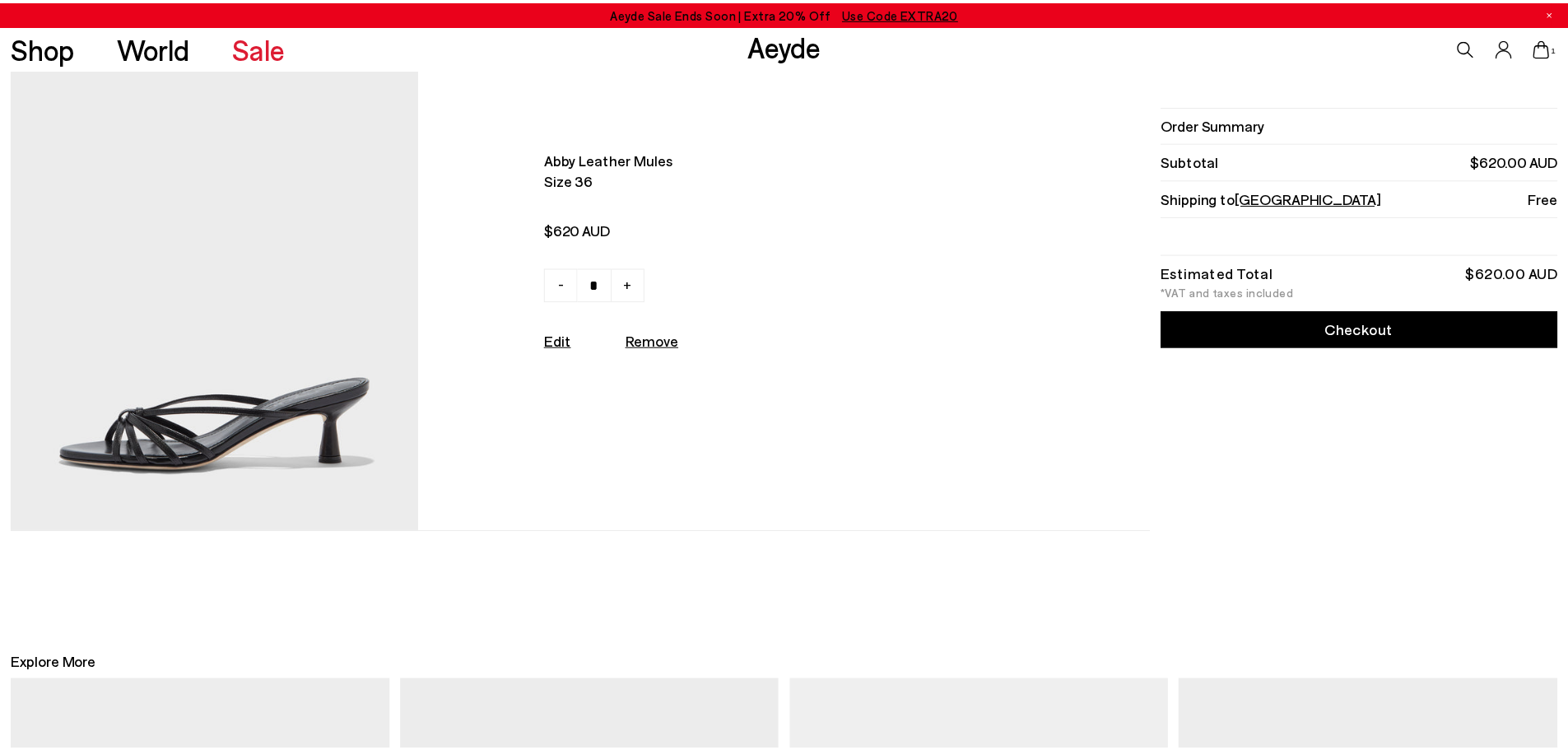 scroll, scrollTop: 0, scrollLeft: 0, axis: both 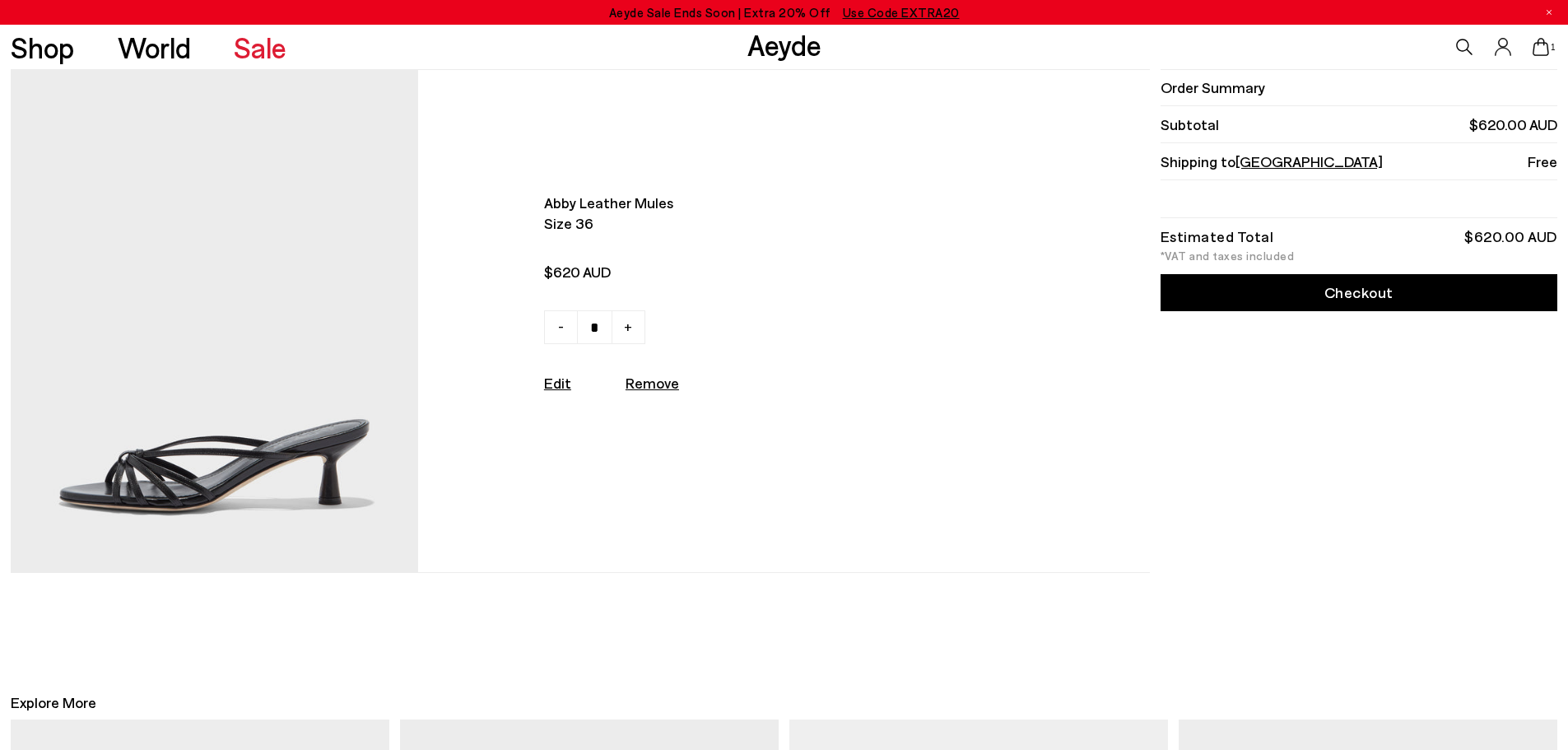 drag, startPoint x: 0, startPoint y: 0, endPoint x: 662, endPoint y: 157, distance: 680.3624 